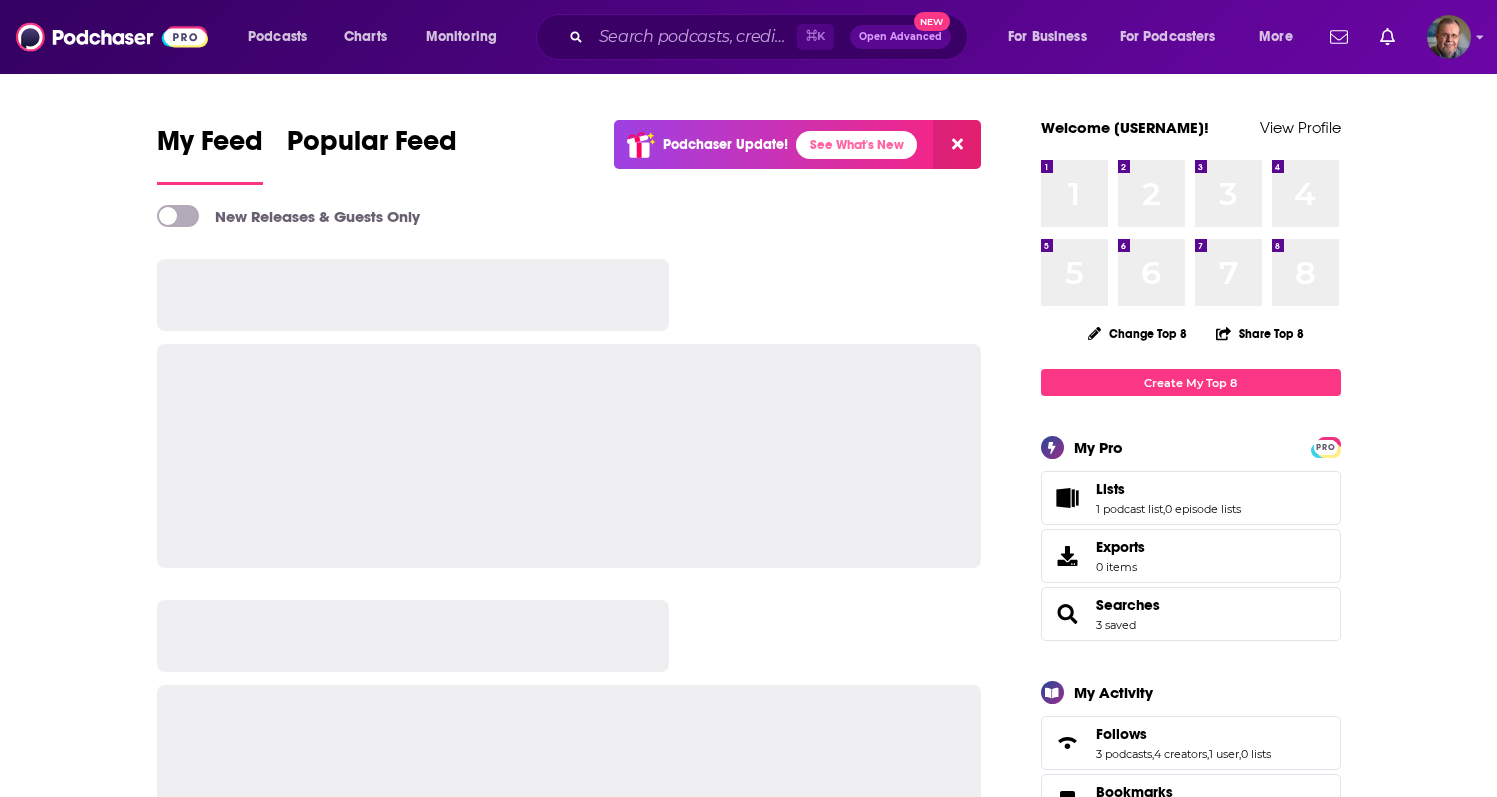 scroll, scrollTop: 0, scrollLeft: 0, axis: both 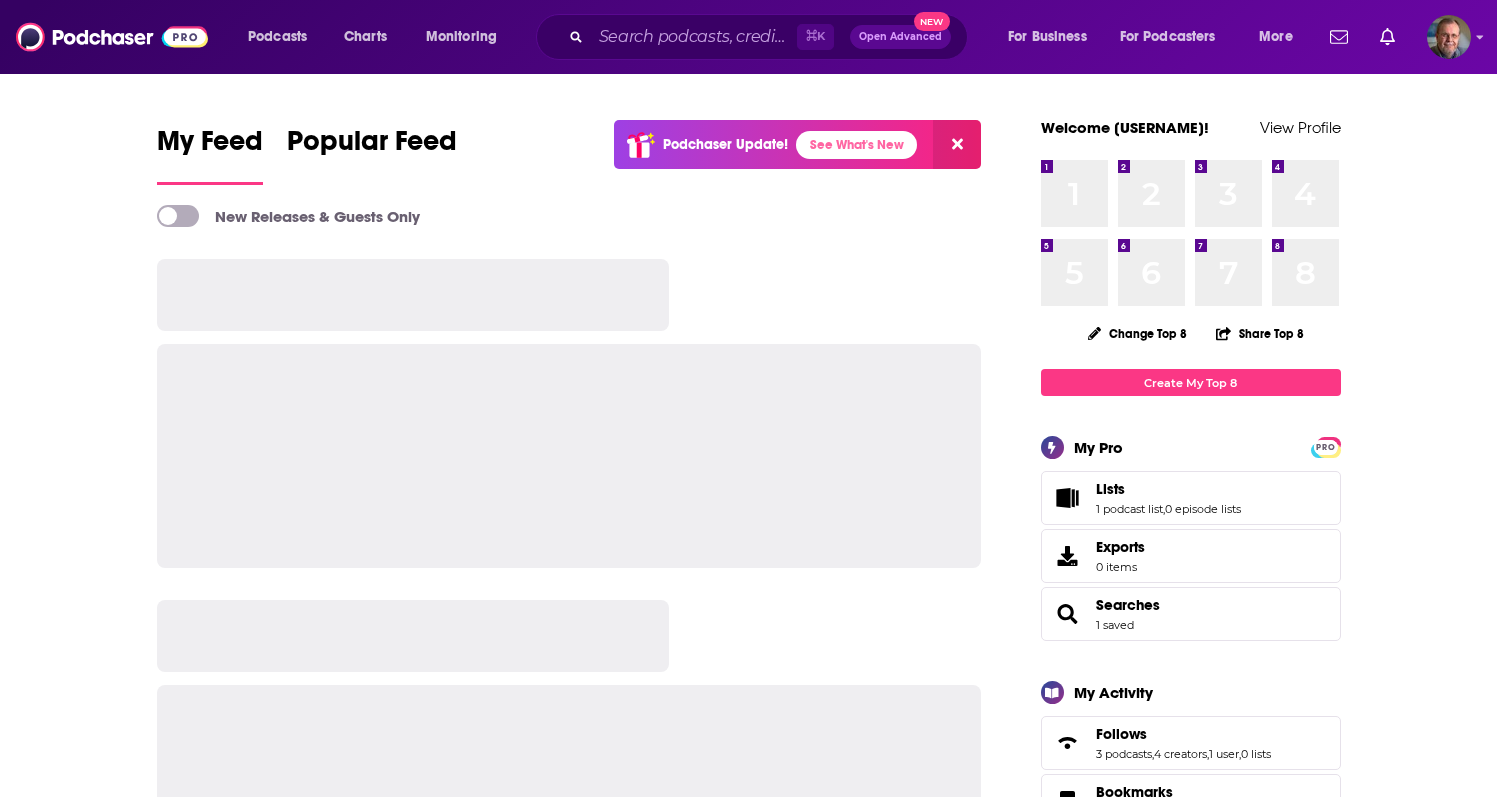 click at bounding box center [569, 413] 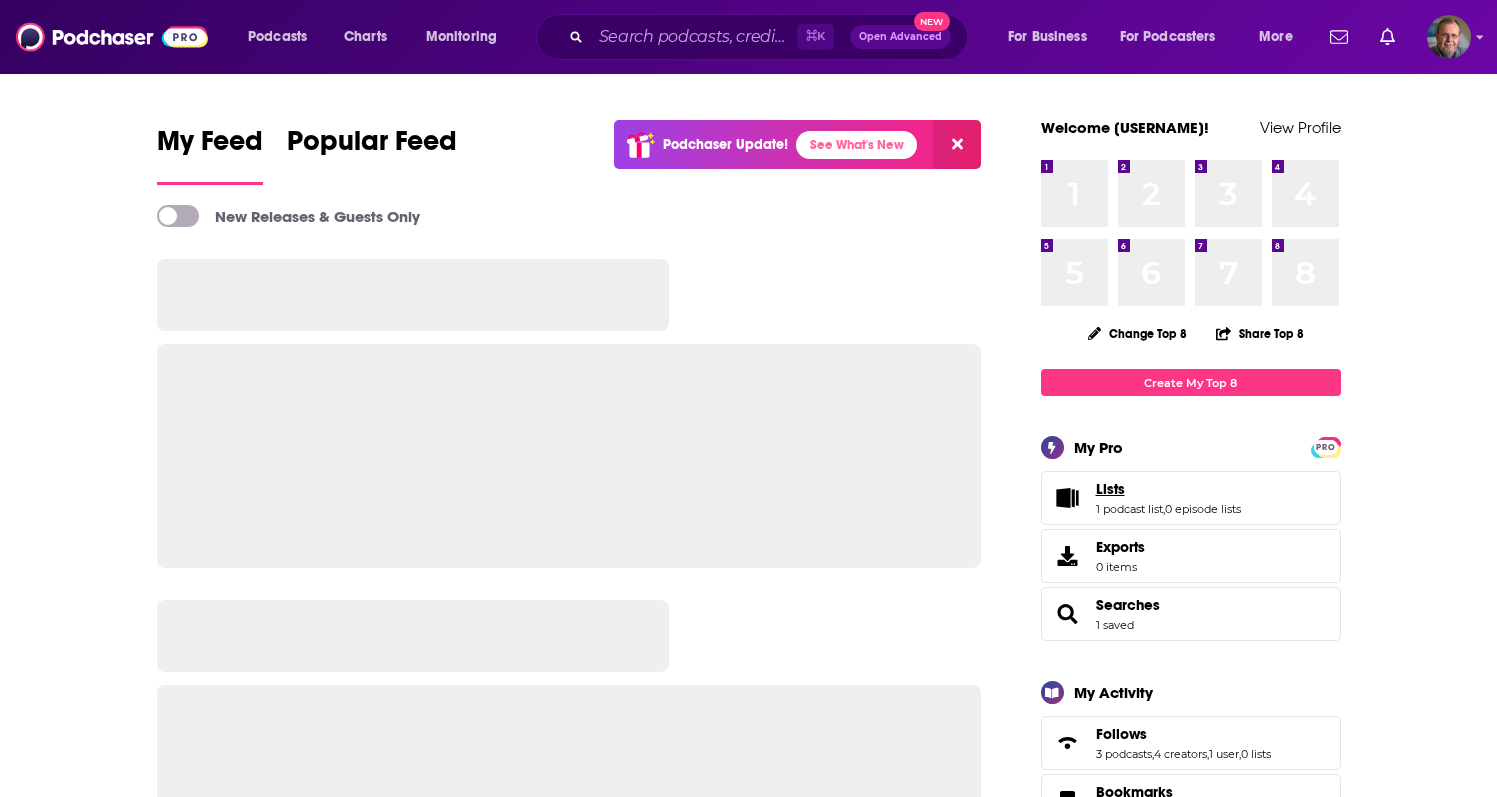 click on "Lists" at bounding box center [1110, 489] 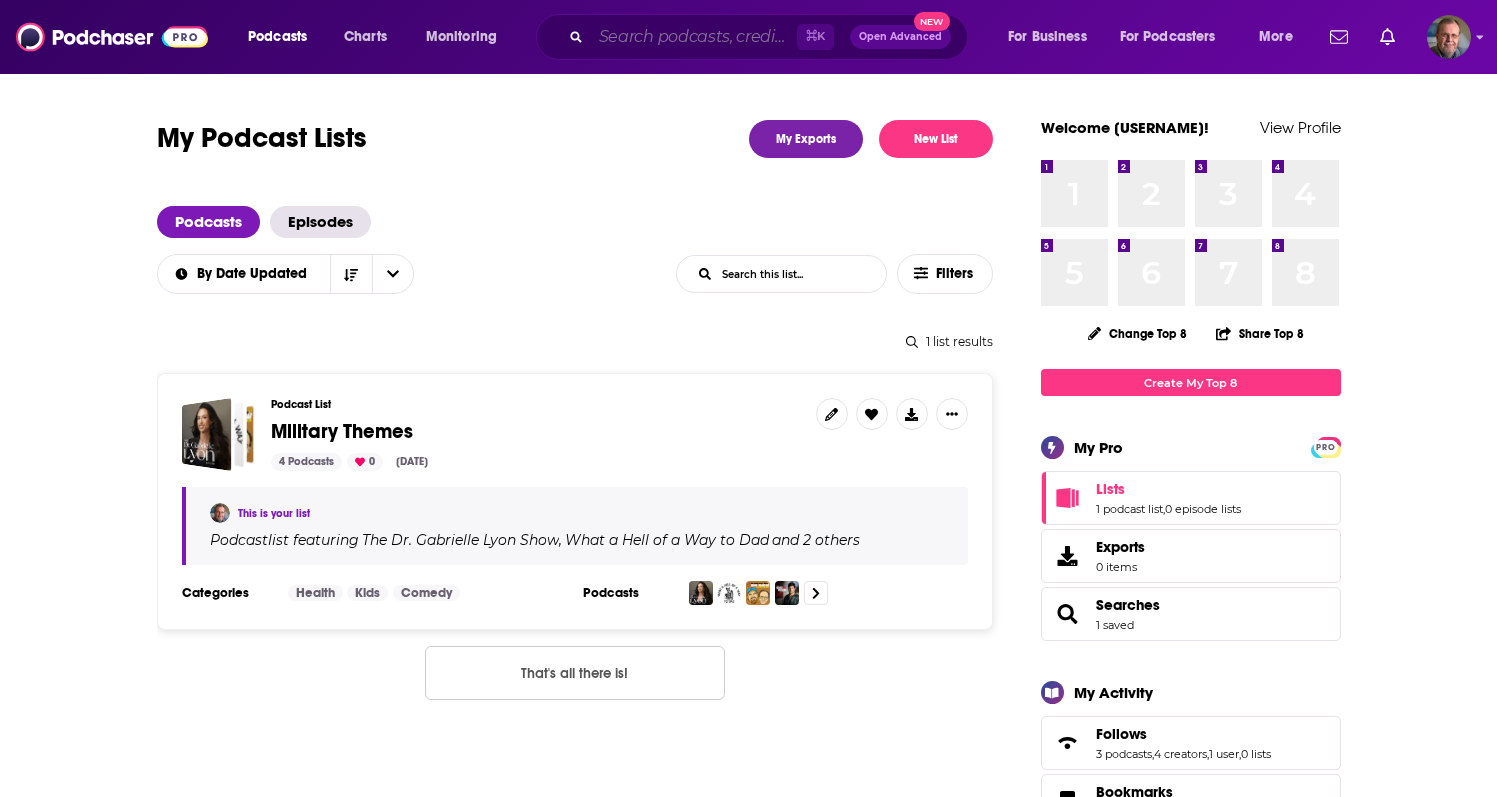 click at bounding box center (694, 37) 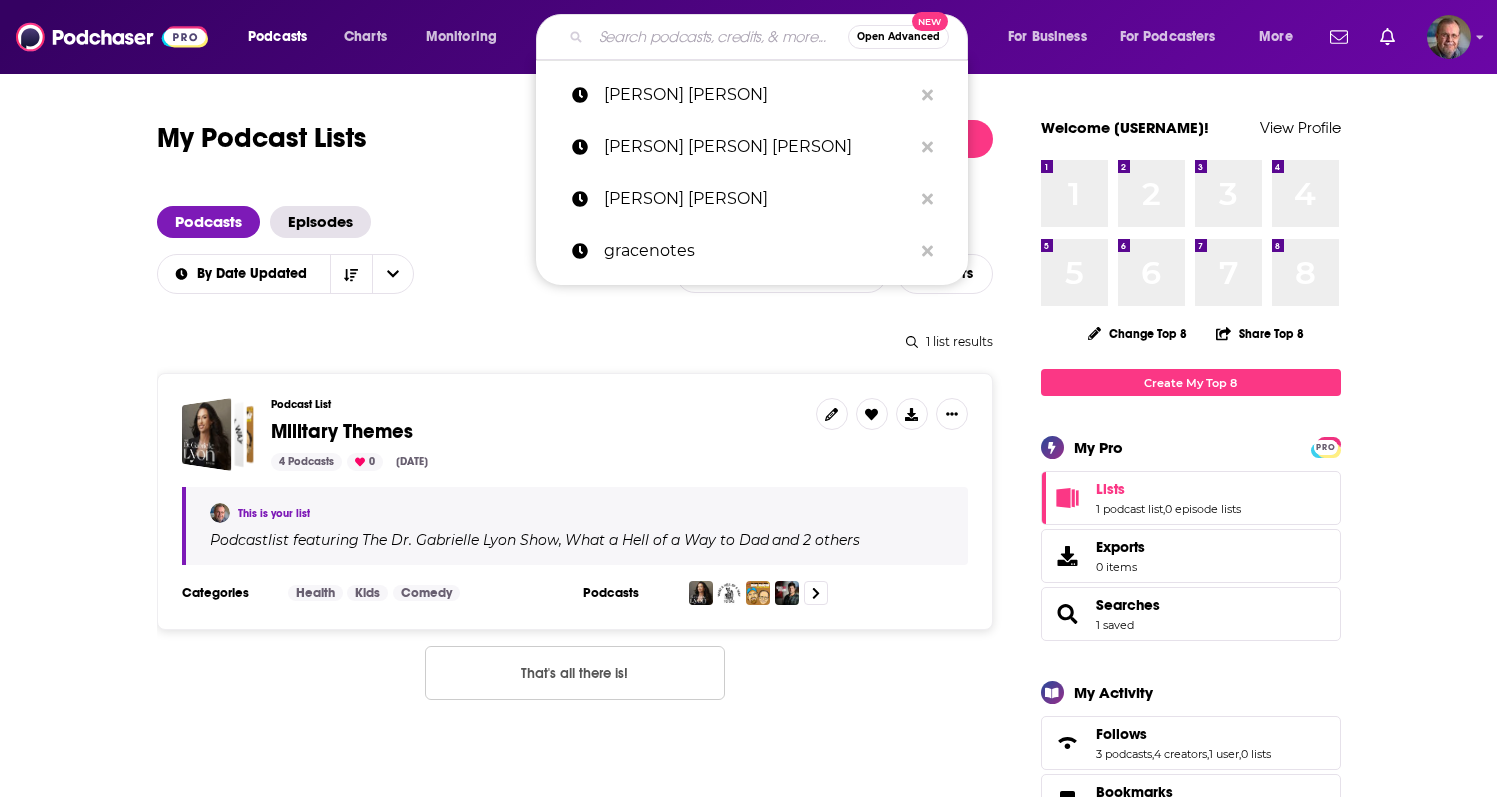 click at bounding box center (719, 37) 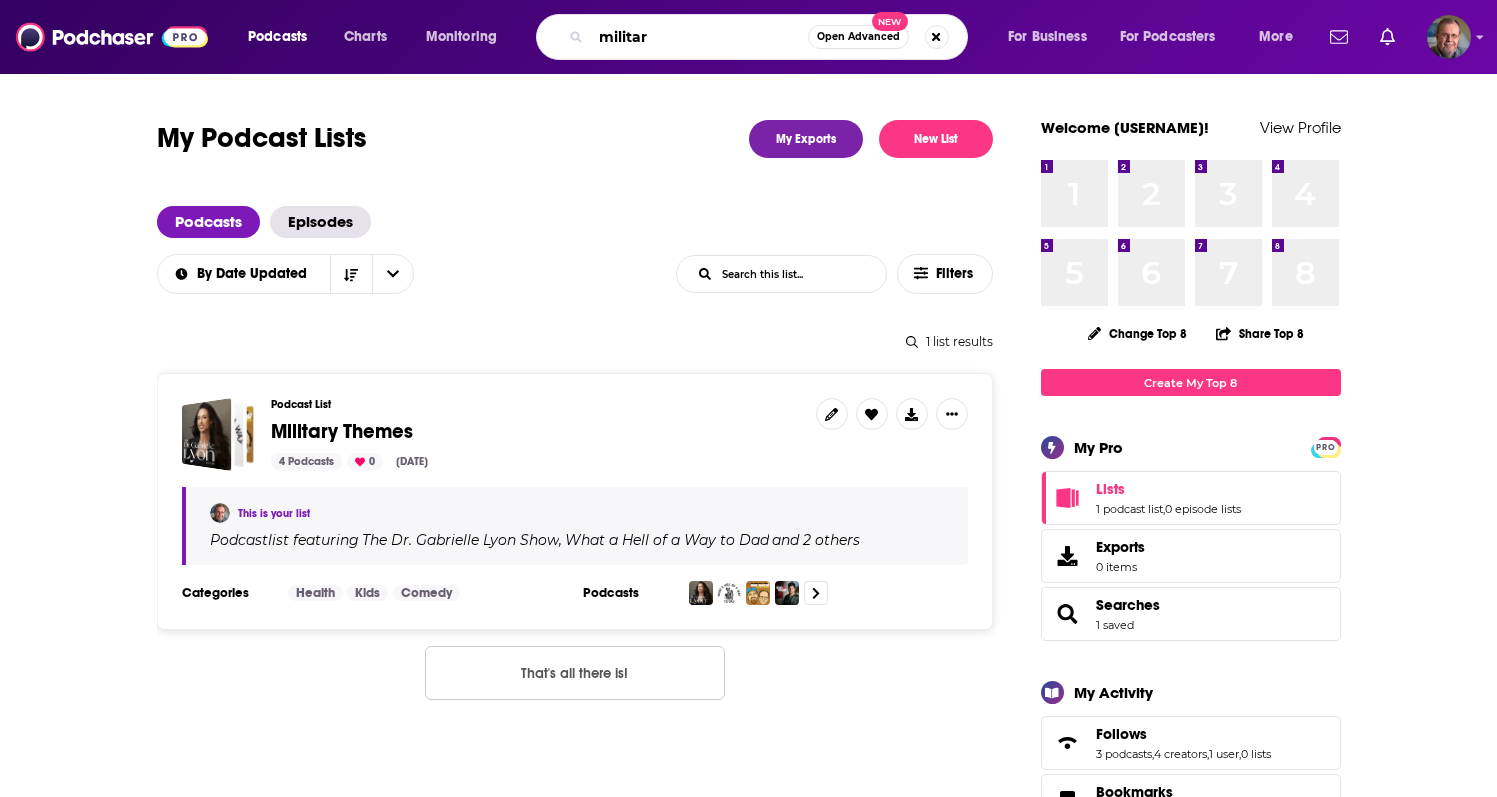 type on "military" 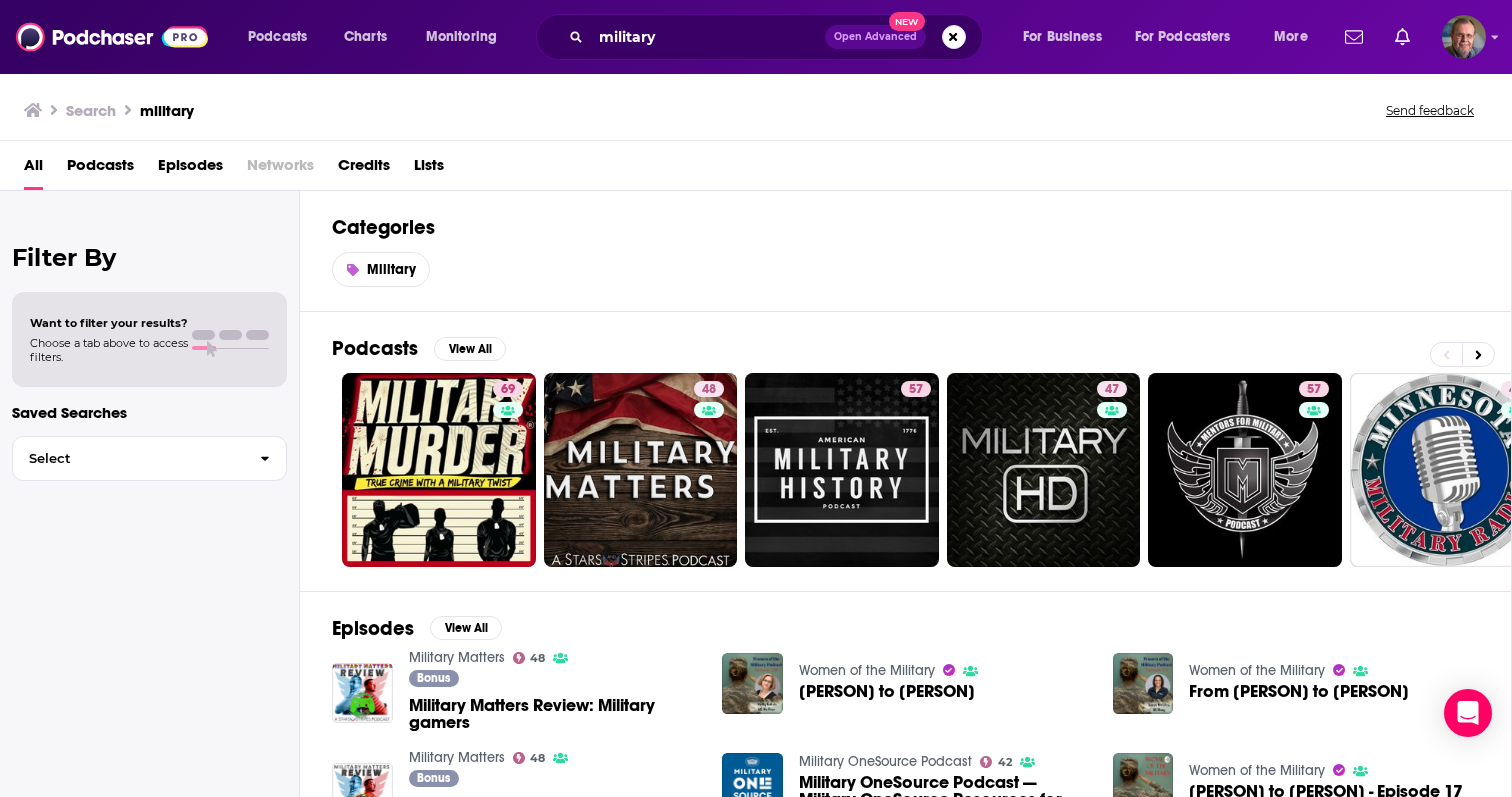 click on "Categories Military" at bounding box center [906, 251] 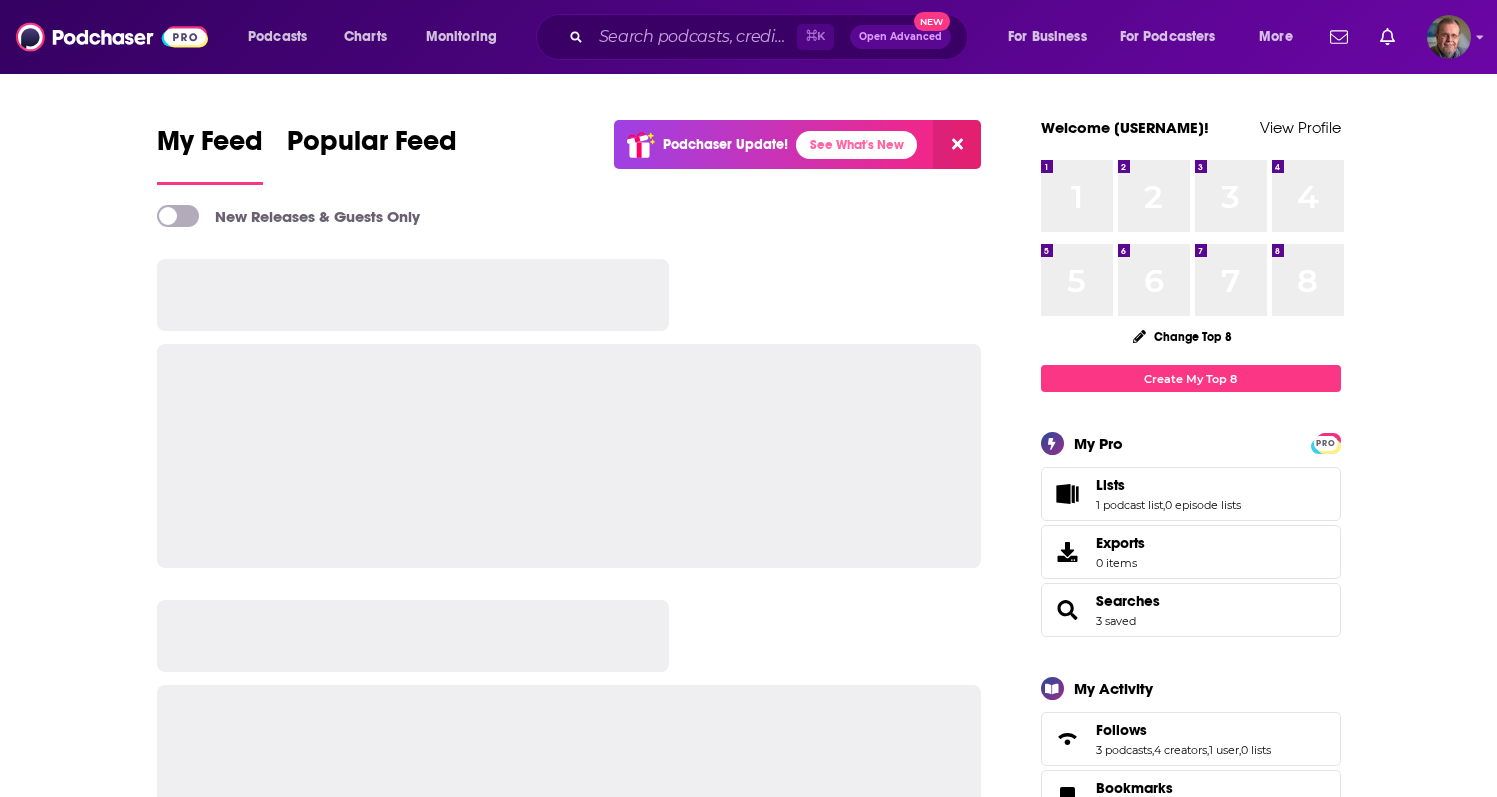 scroll, scrollTop: 0, scrollLeft: 0, axis: both 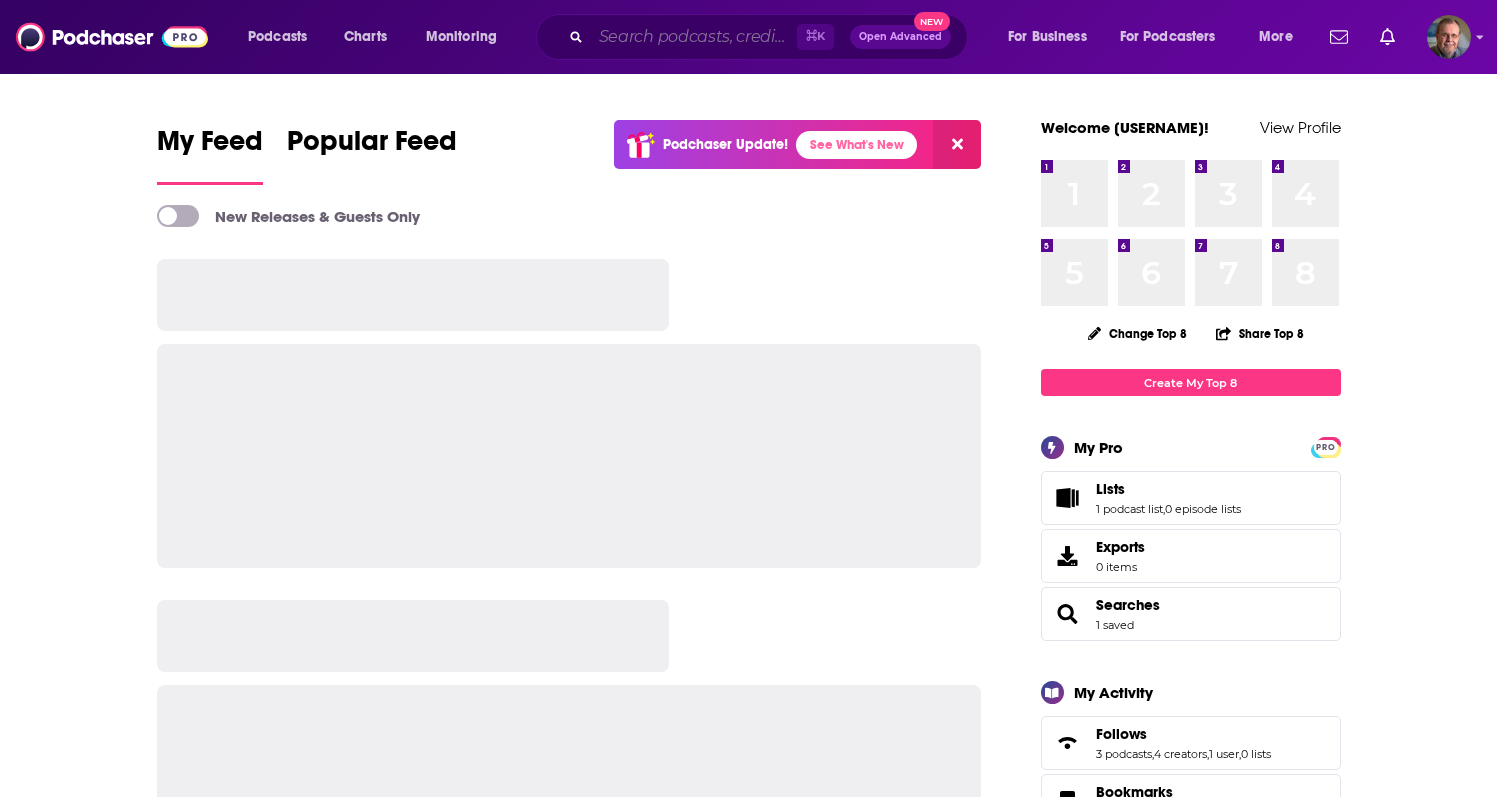 click at bounding box center (694, 37) 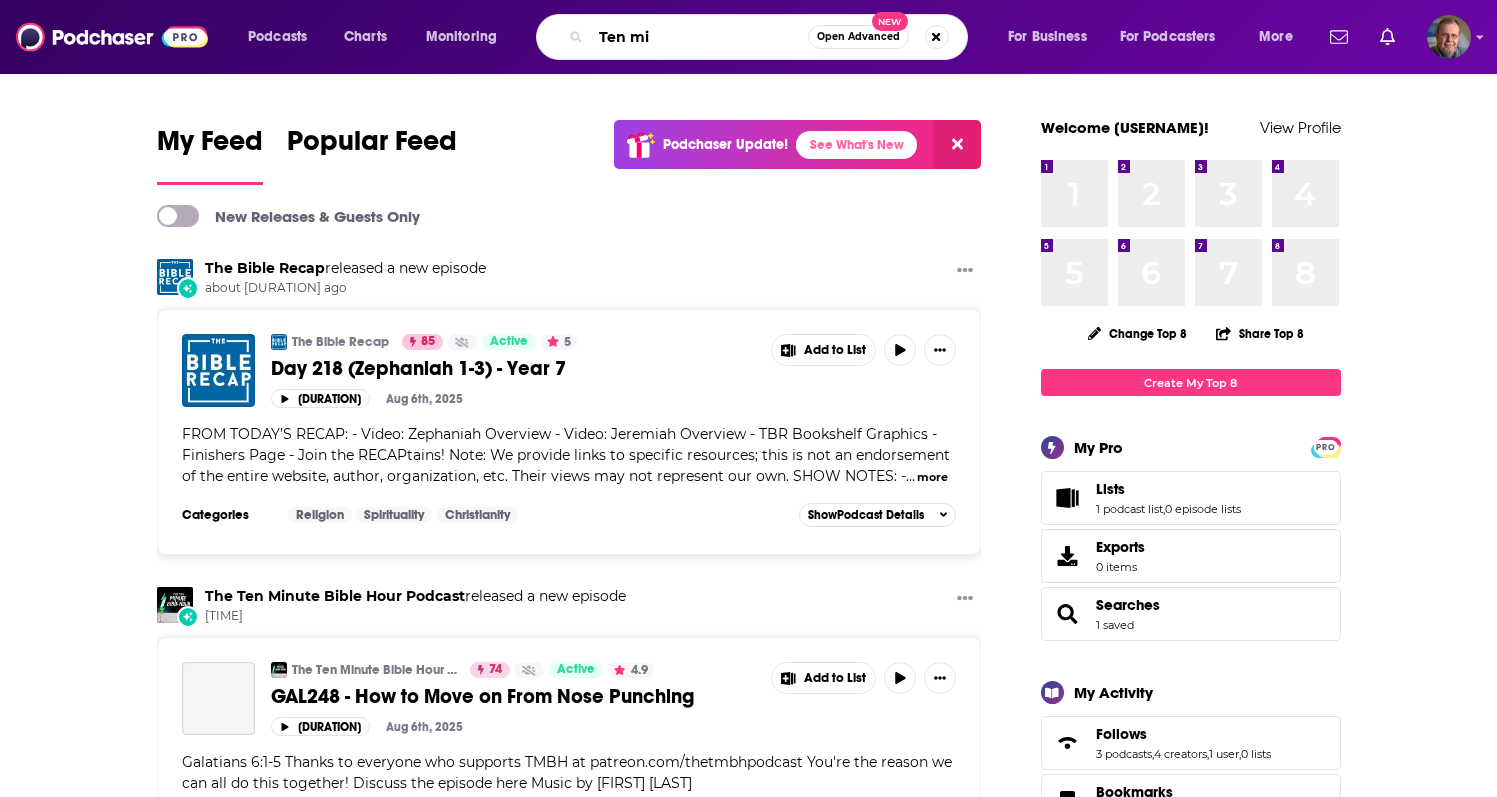 type on "Ten min" 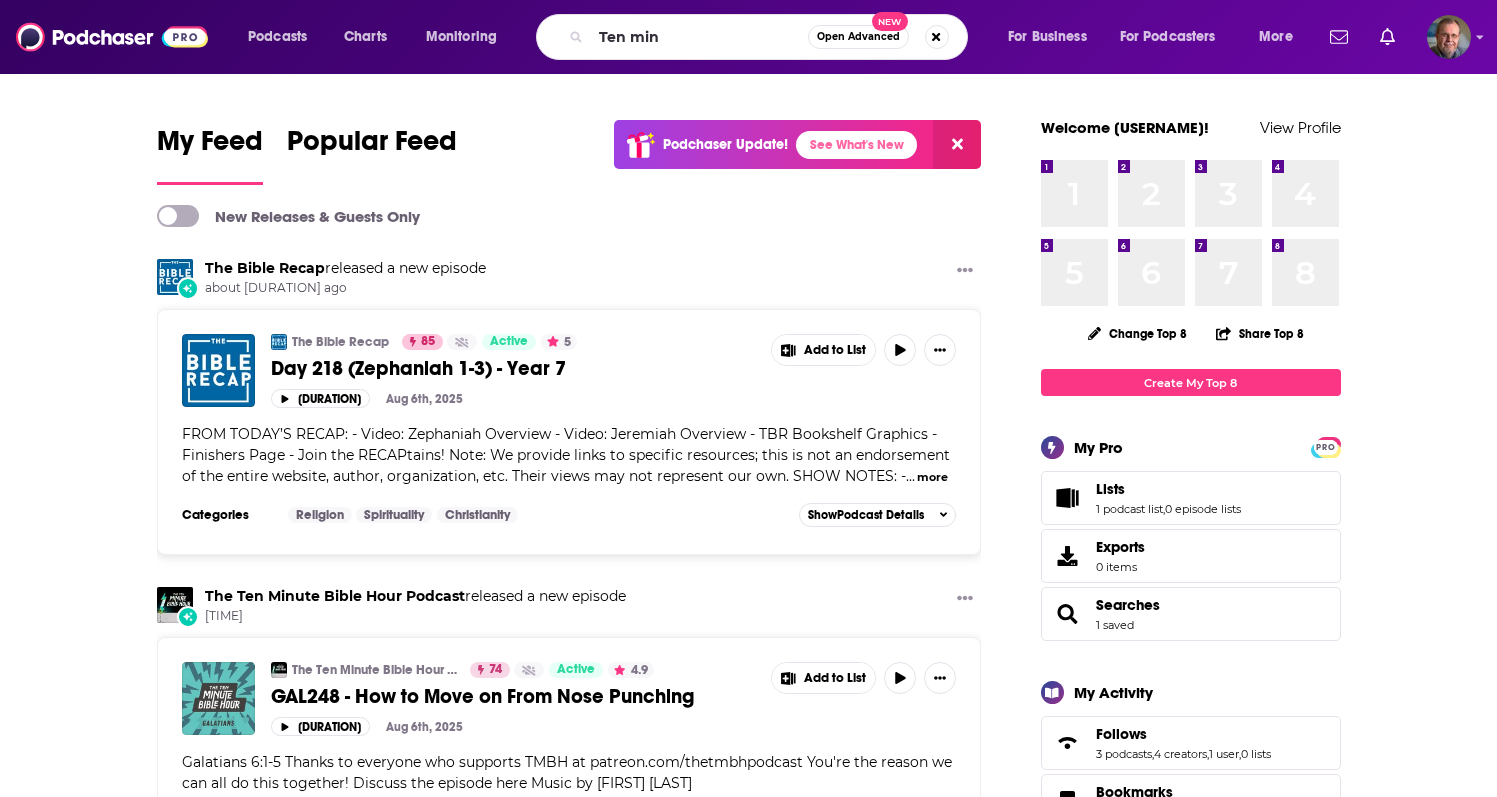 click at bounding box center (218, 698) 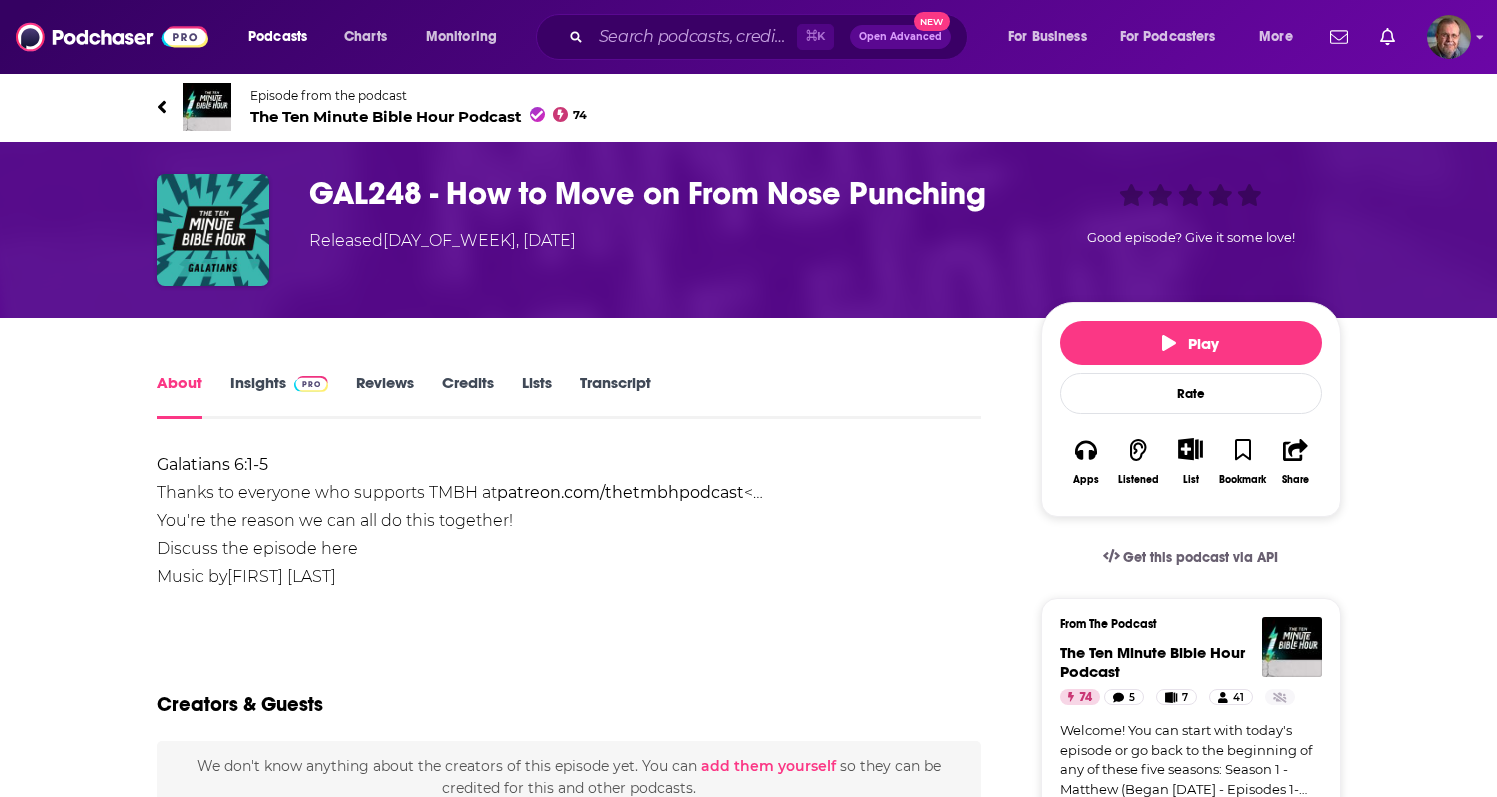 click on "The Ten Minute Bible Hour Podcast 74" at bounding box center (419, 116) 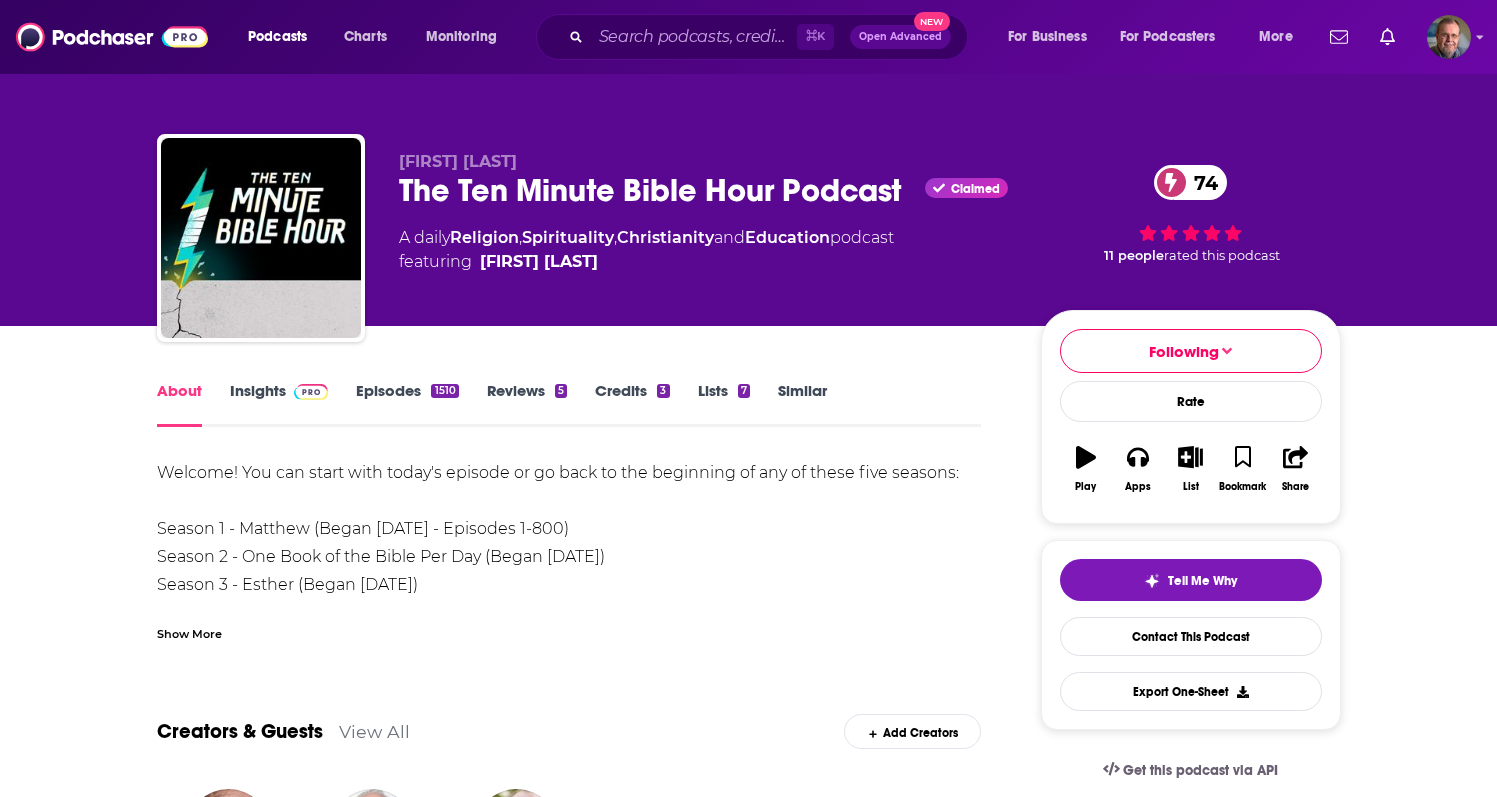 click at bounding box center (307, 390) 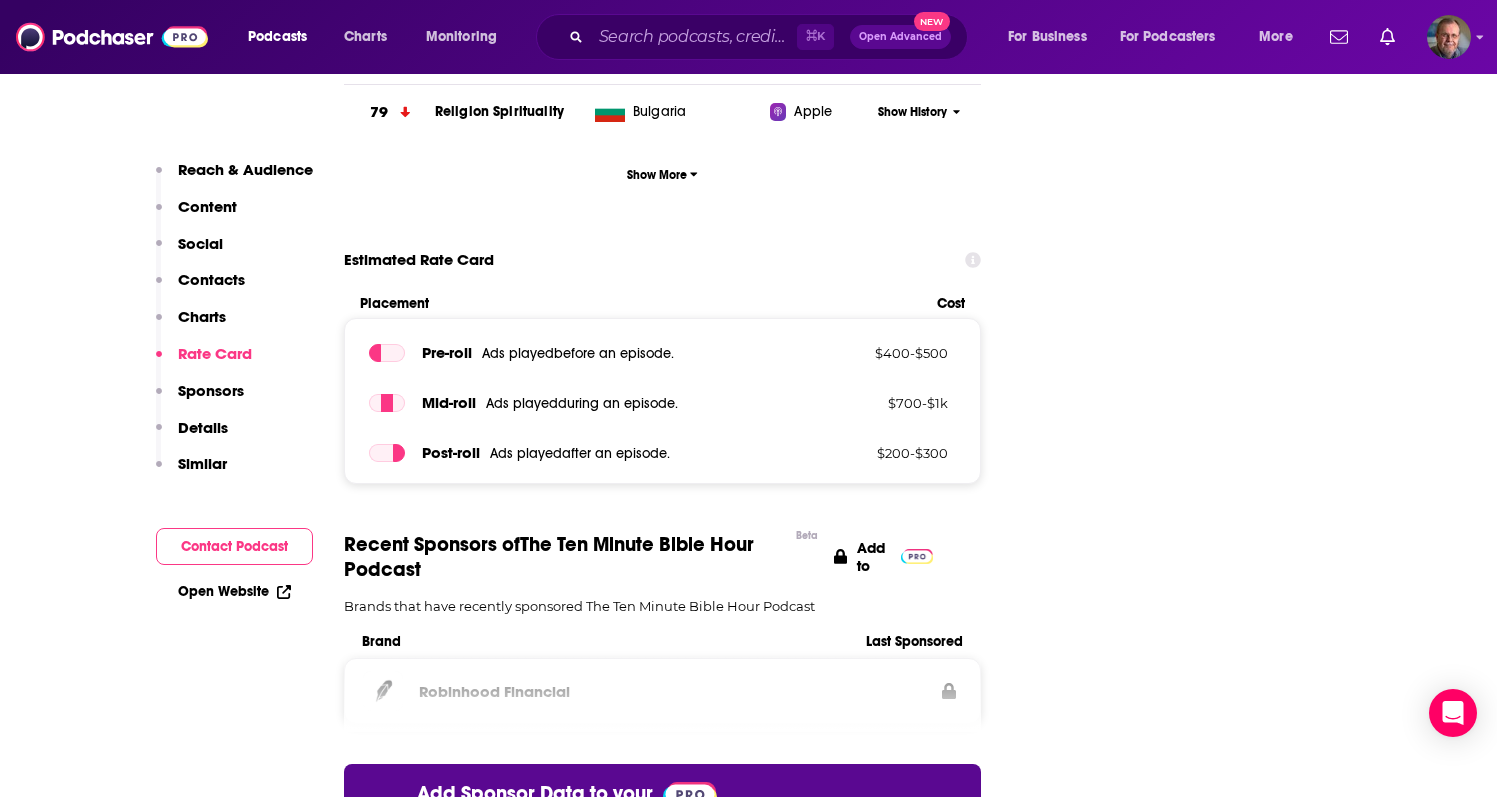 scroll, scrollTop: 2560, scrollLeft: 0, axis: vertical 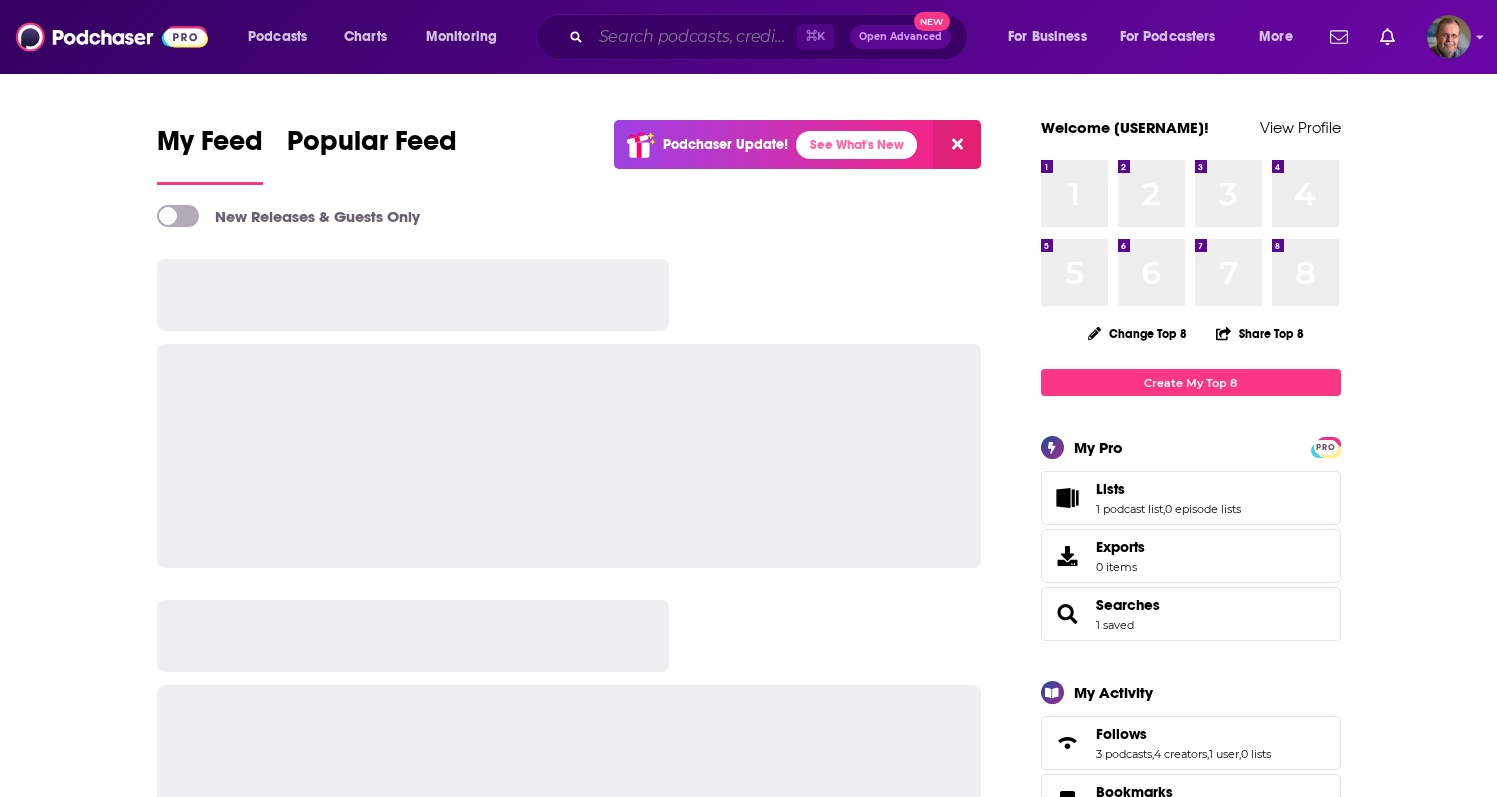 click at bounding box center (694, 37) 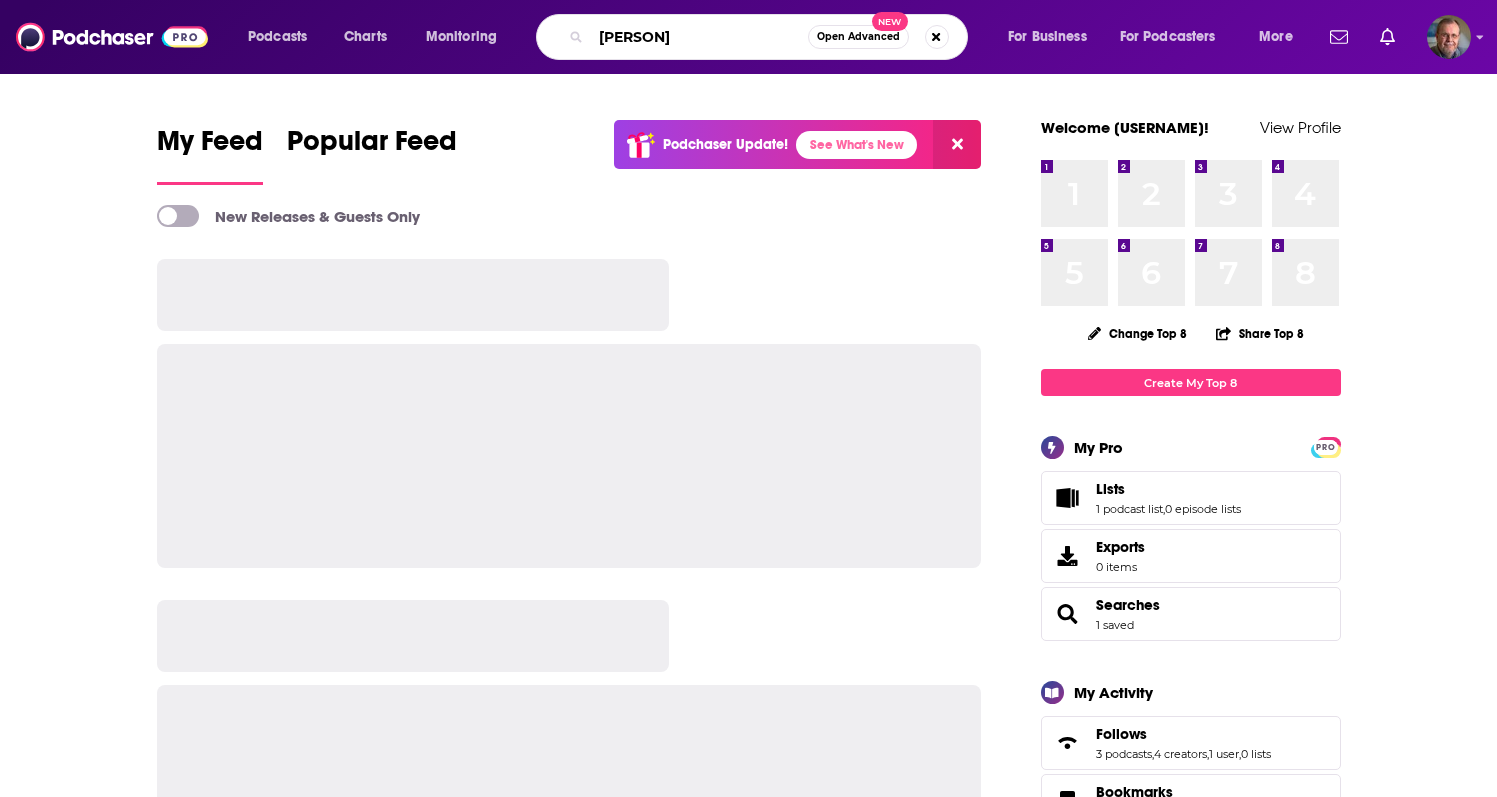 type on "[PERSON]" 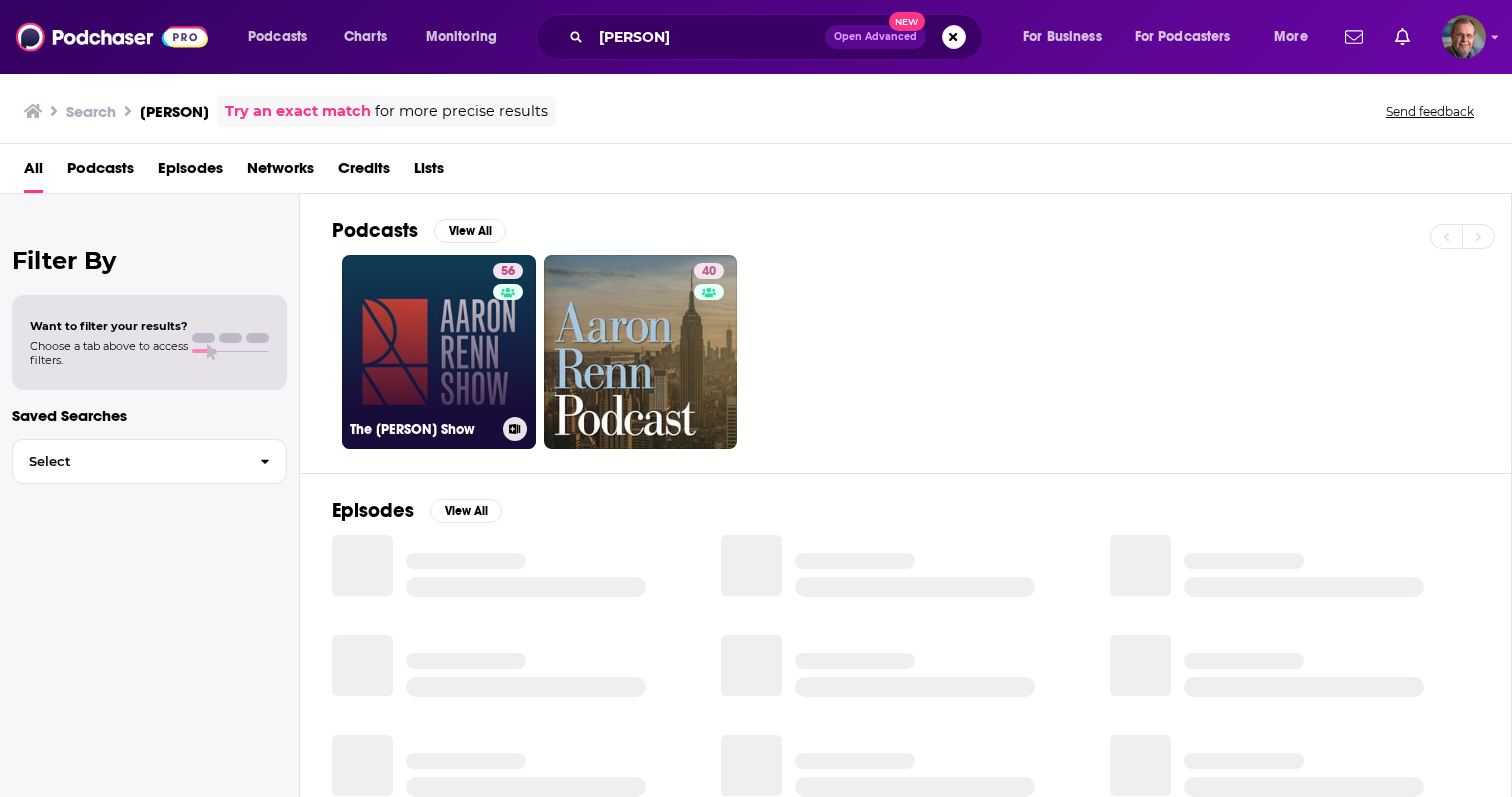 click on "56 The [PERSON] Show" at bounding box center (439, 352) 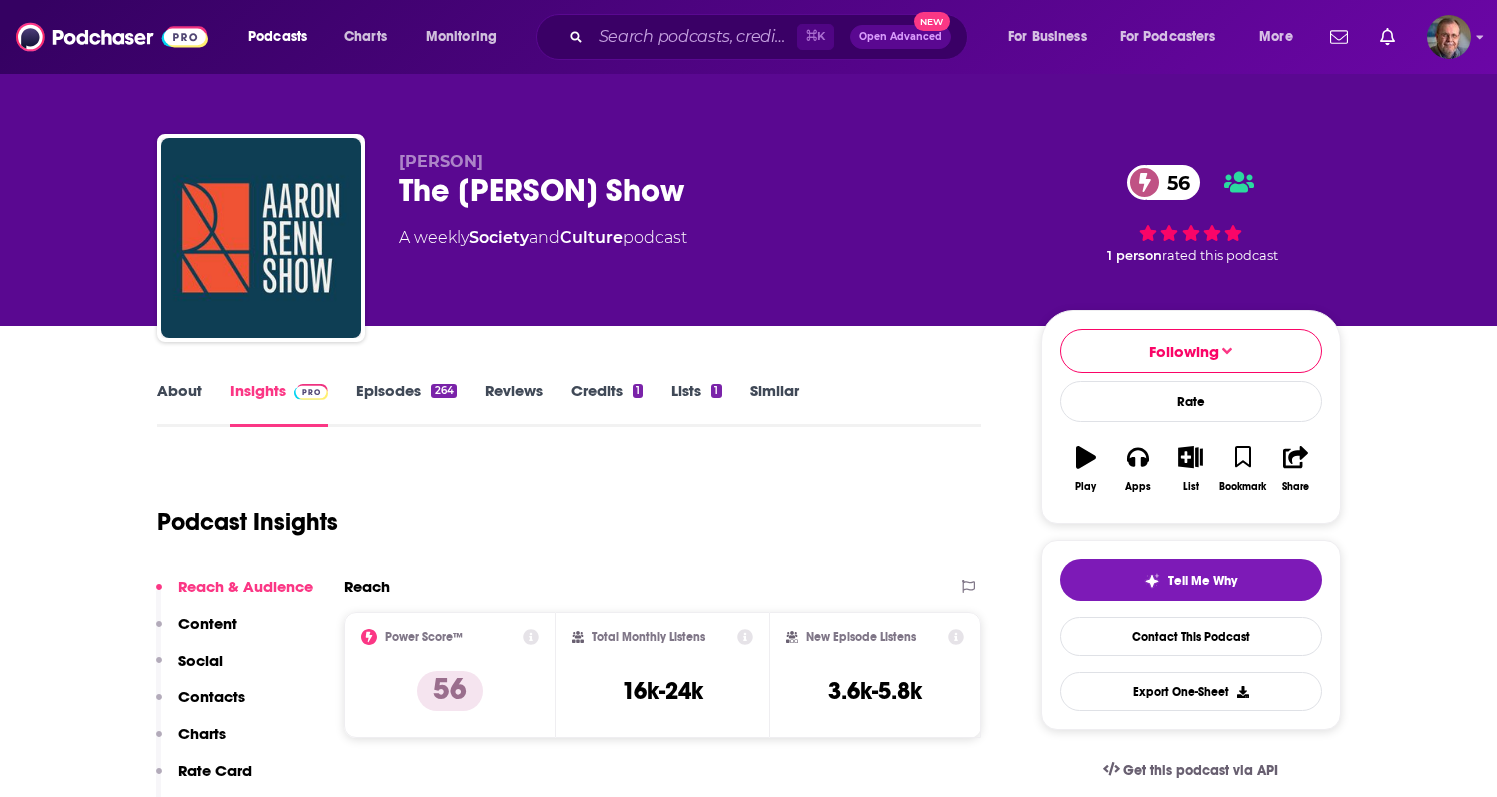 click at bounding box center (307, 390) 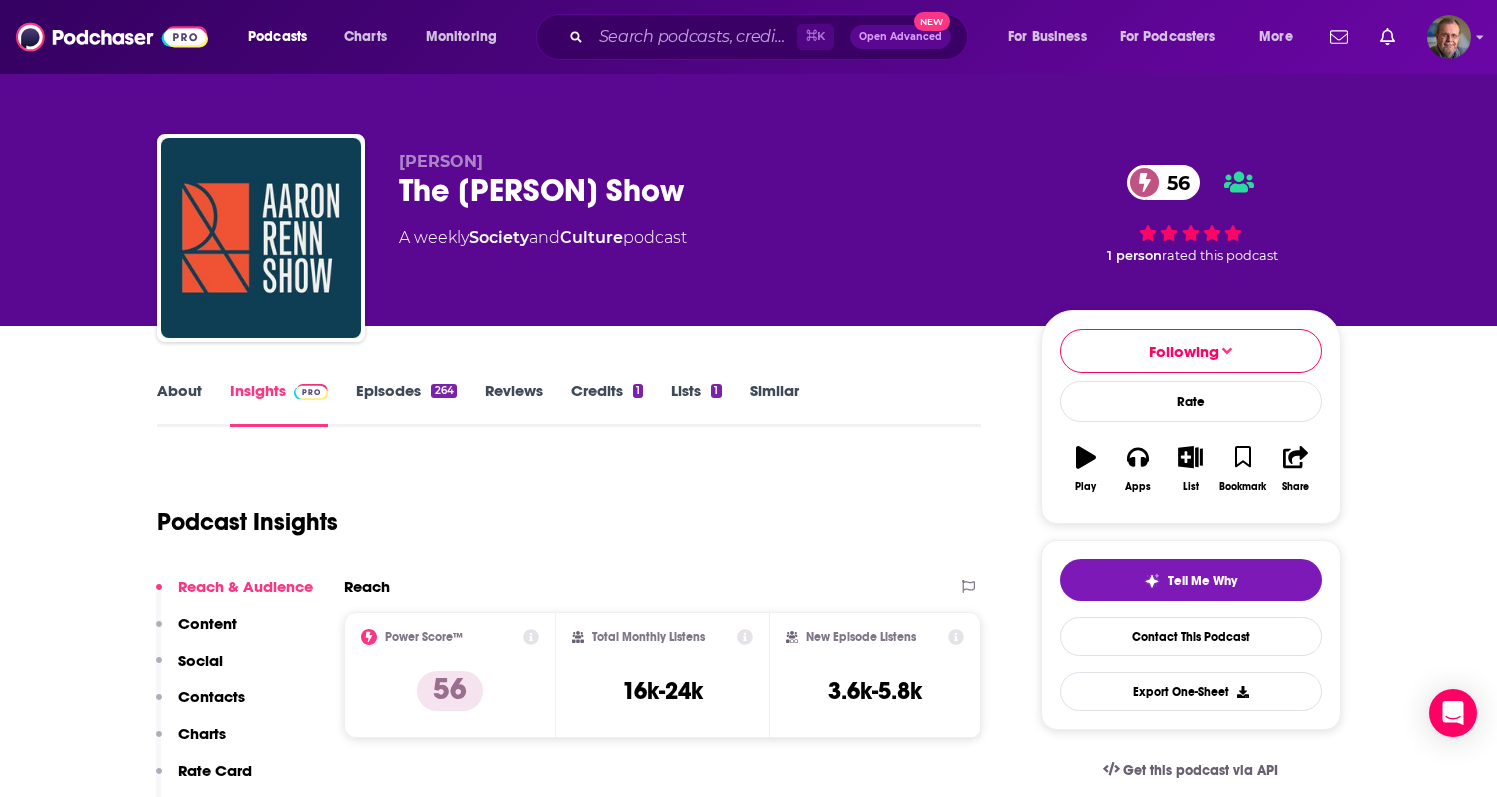 click on "Podcast Insights" at bounding box center [561, 510] 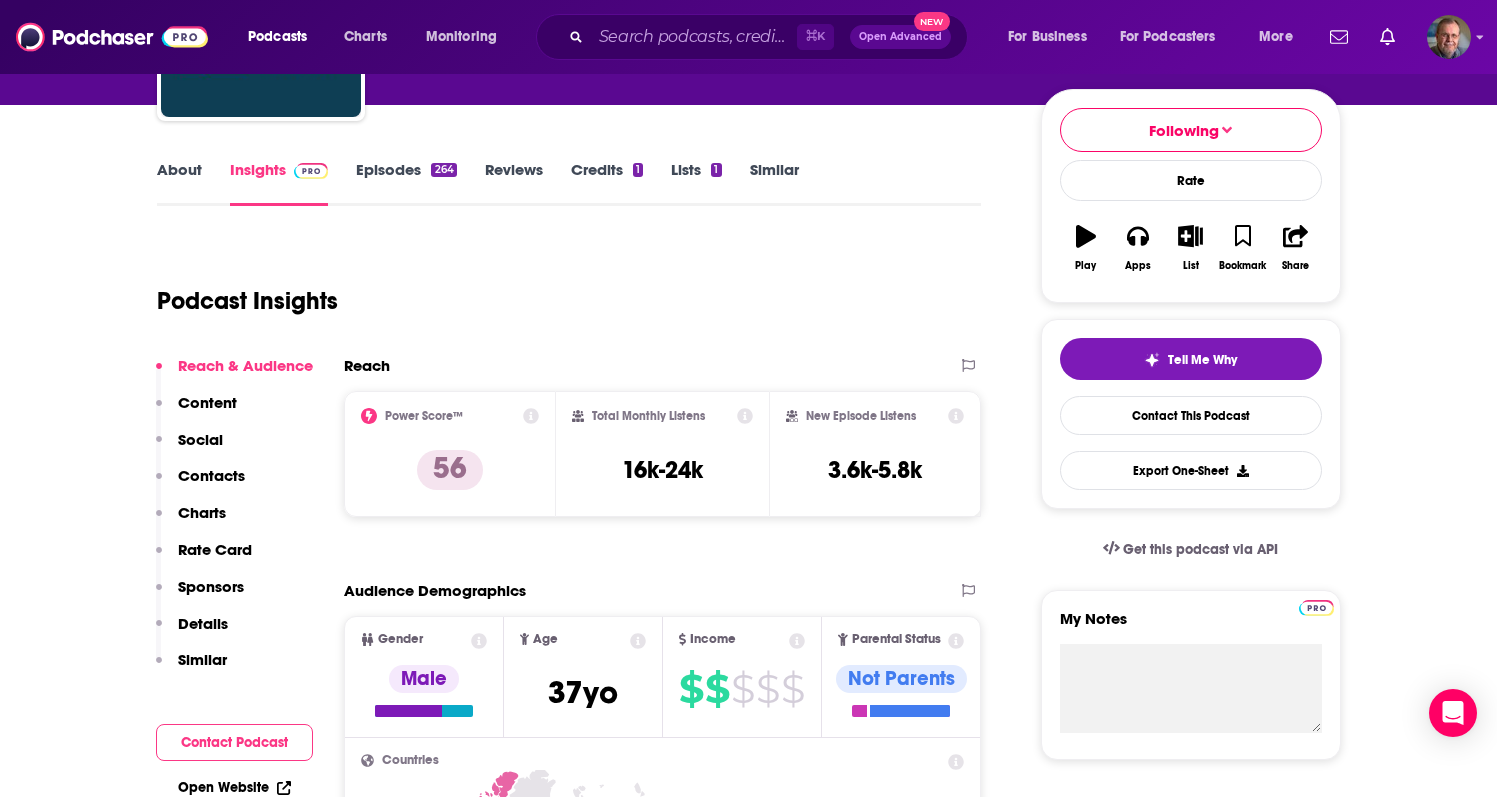 scroll, scrollTop: 160, scrollLeft: 0, axis: vertical 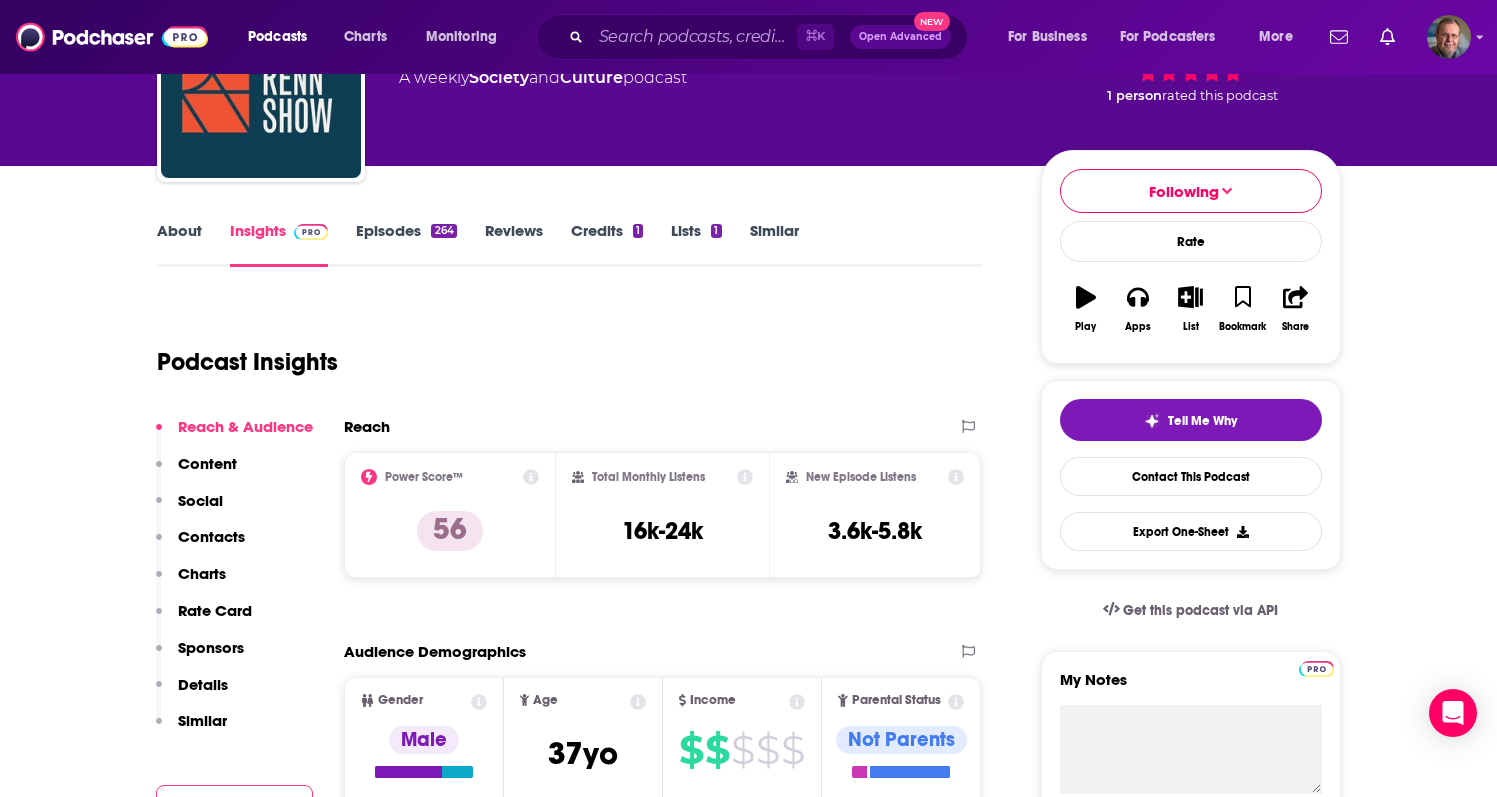 click on "Credits 1" at bounding box center [607, 244] 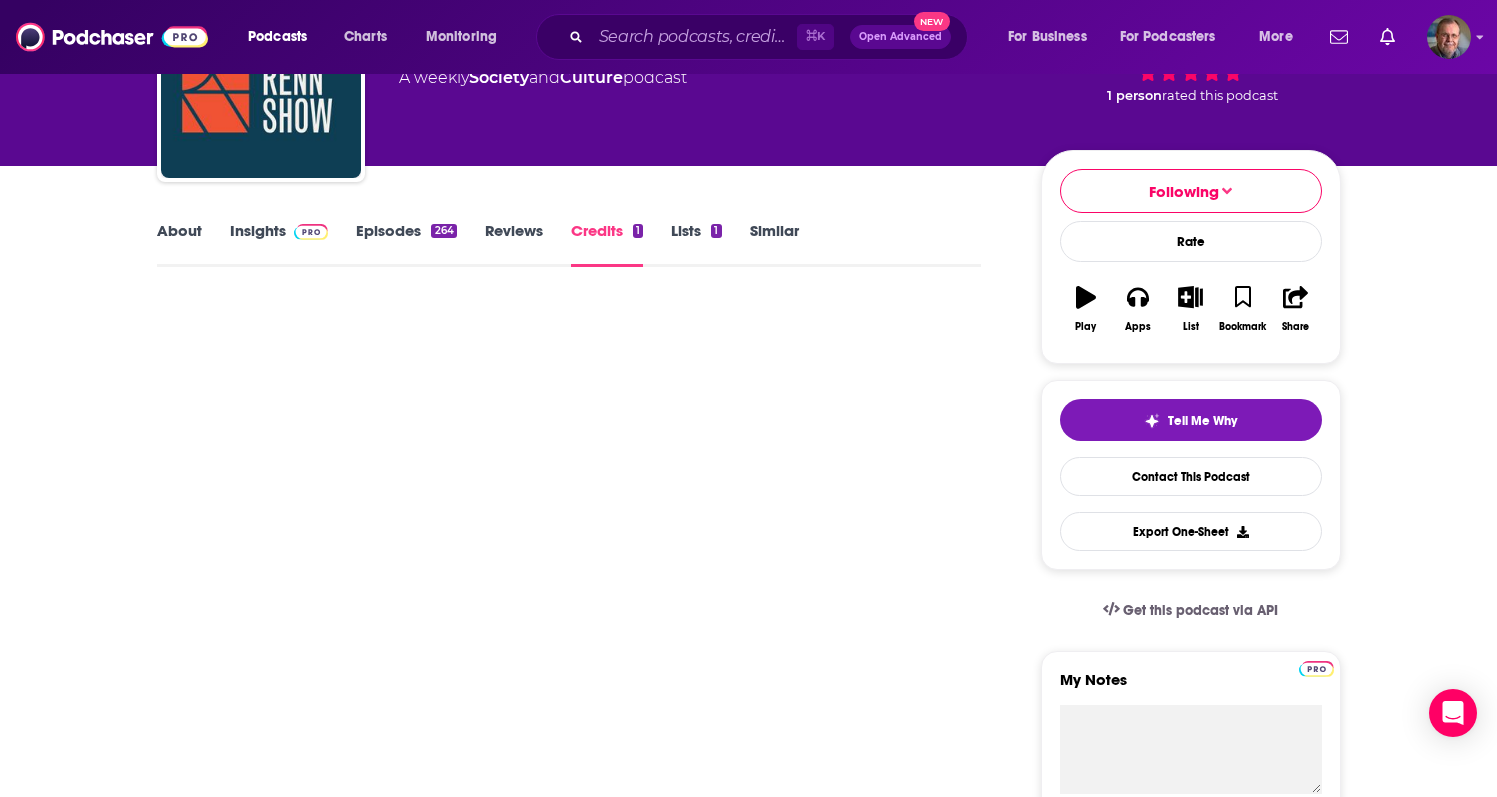 scroll, scrollTop: 0, scrollLeft: 0, axis: both 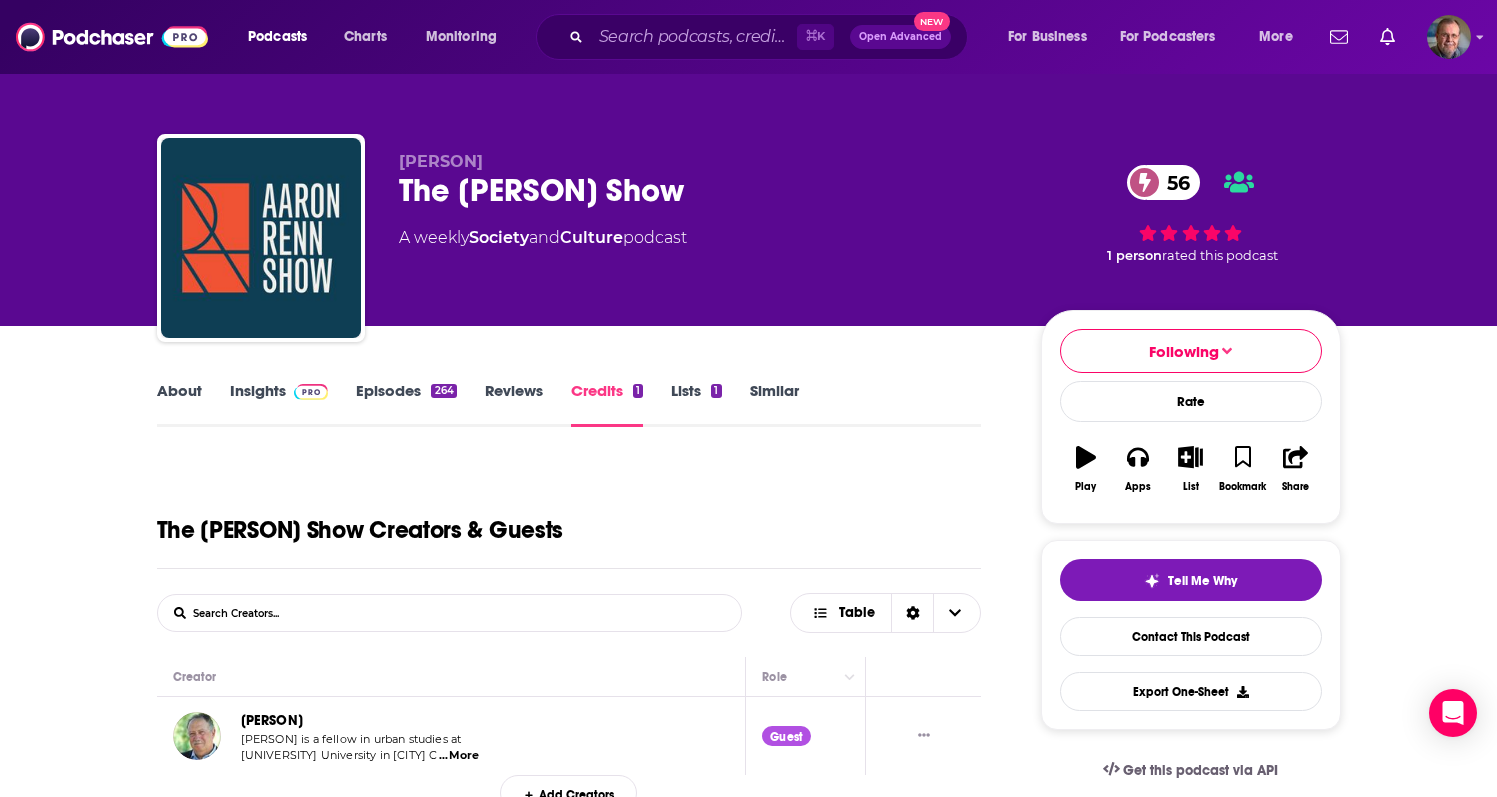 click on "Lists 1" at bounding box center [696, 404] 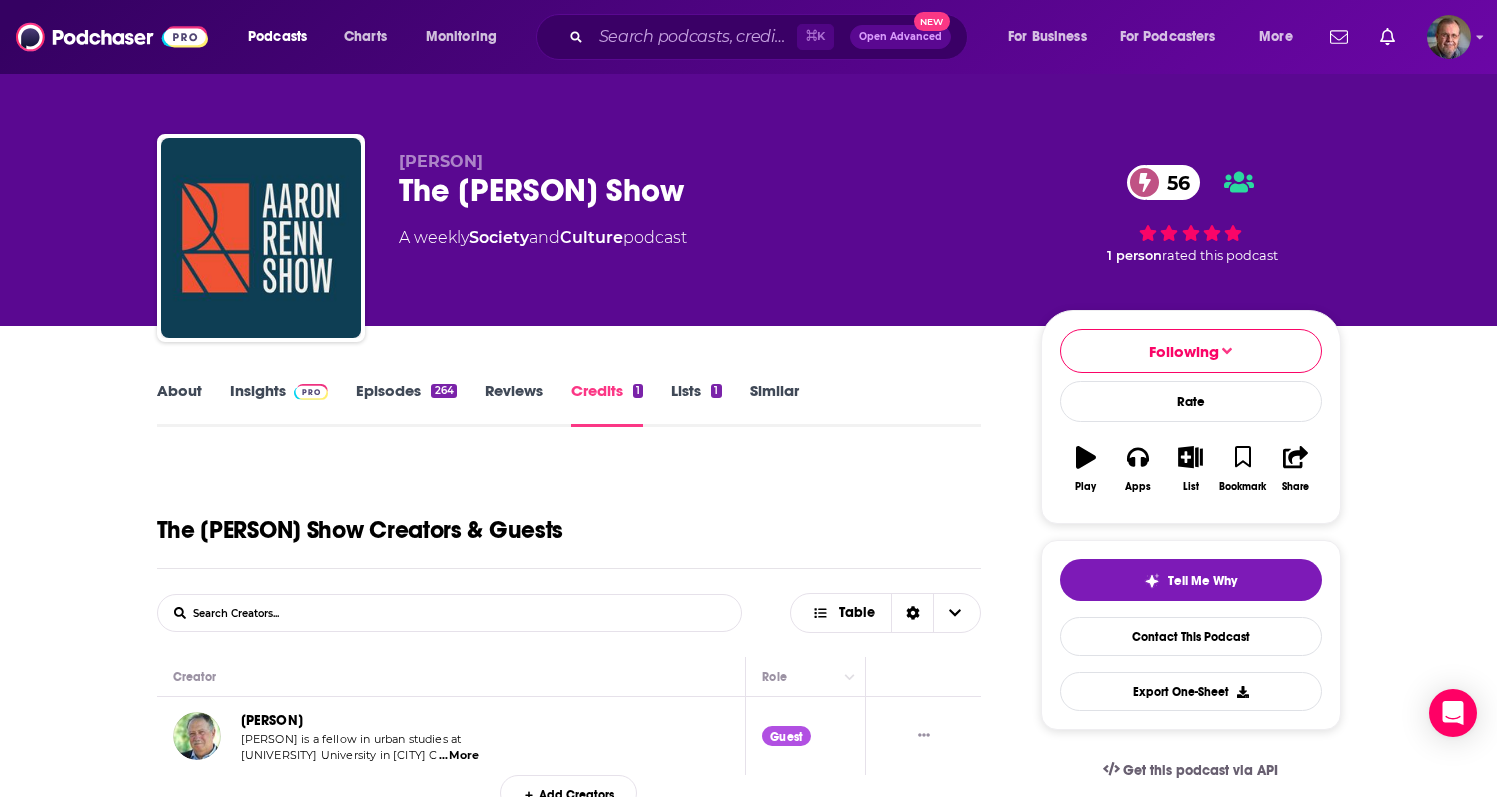 click on "Lists 1" at bounding box center (696, 404) 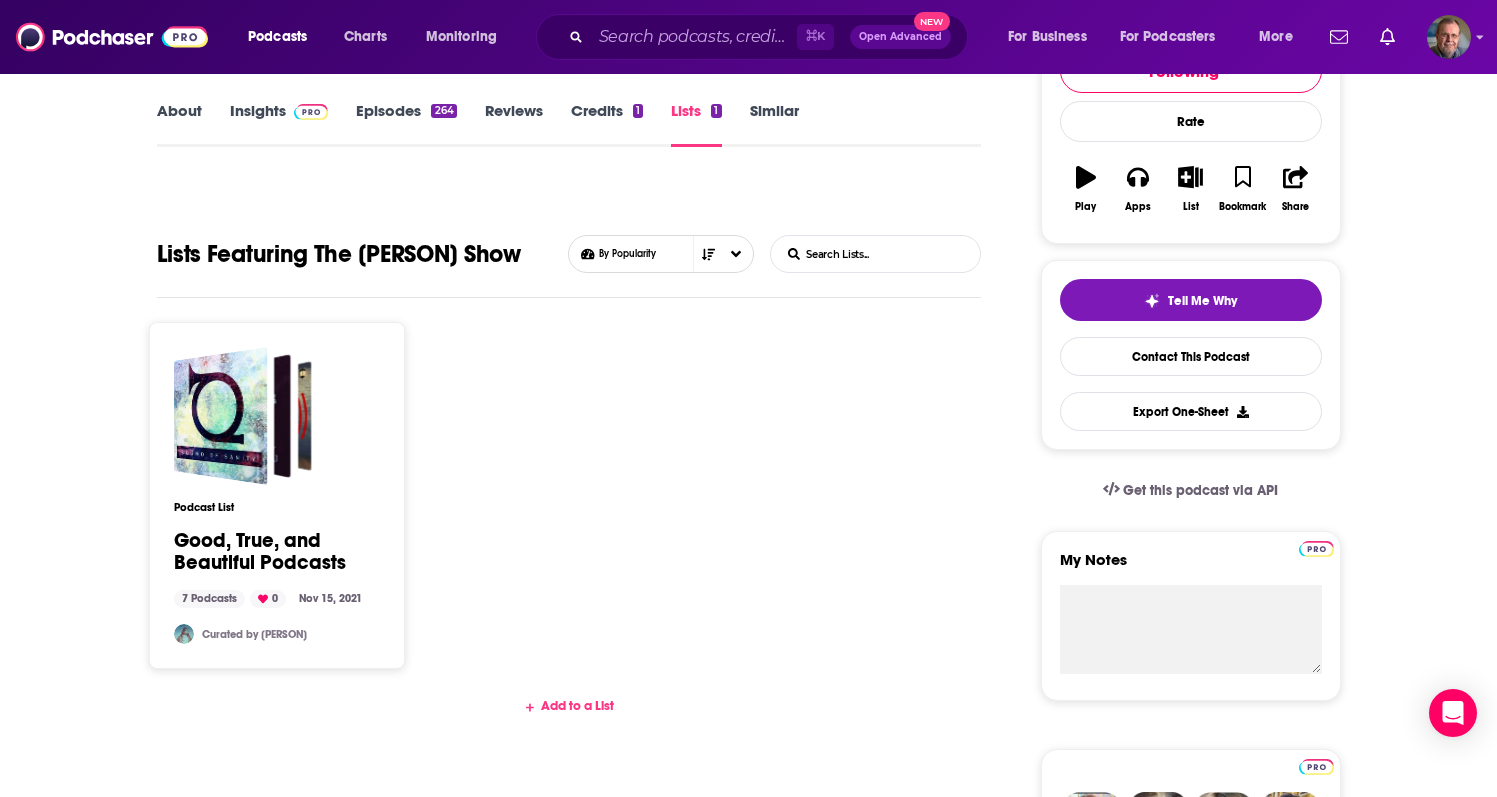 scroll, scrollTop: 320, scrollLeft: 0, axis: vertical 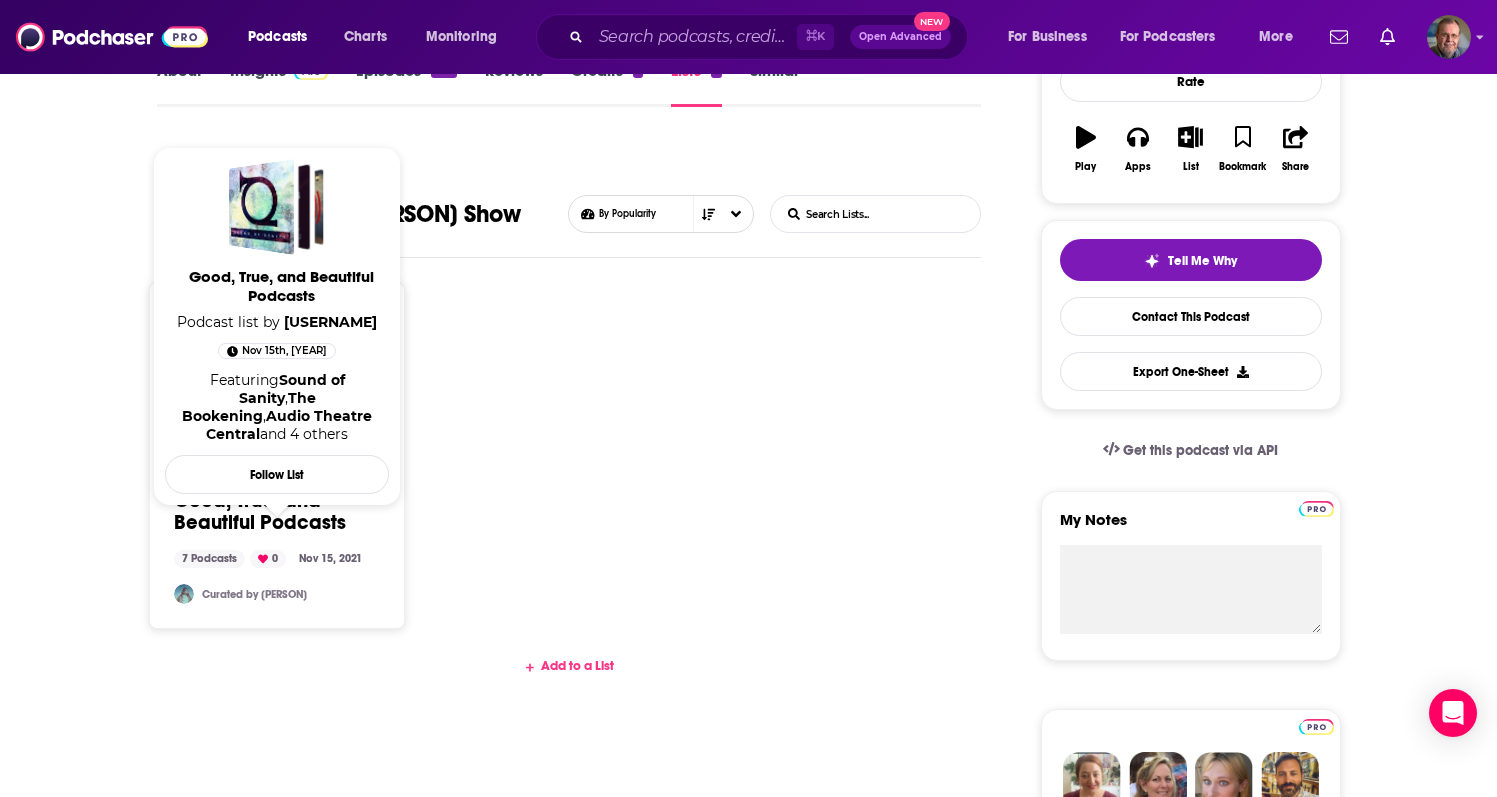 click on "Podcast List Good, True, and Beautiful Podcasts 7   Podcasts 0 Nov 15, 2021 Curated by Joah Pearson" at bounding box center (569, 464) 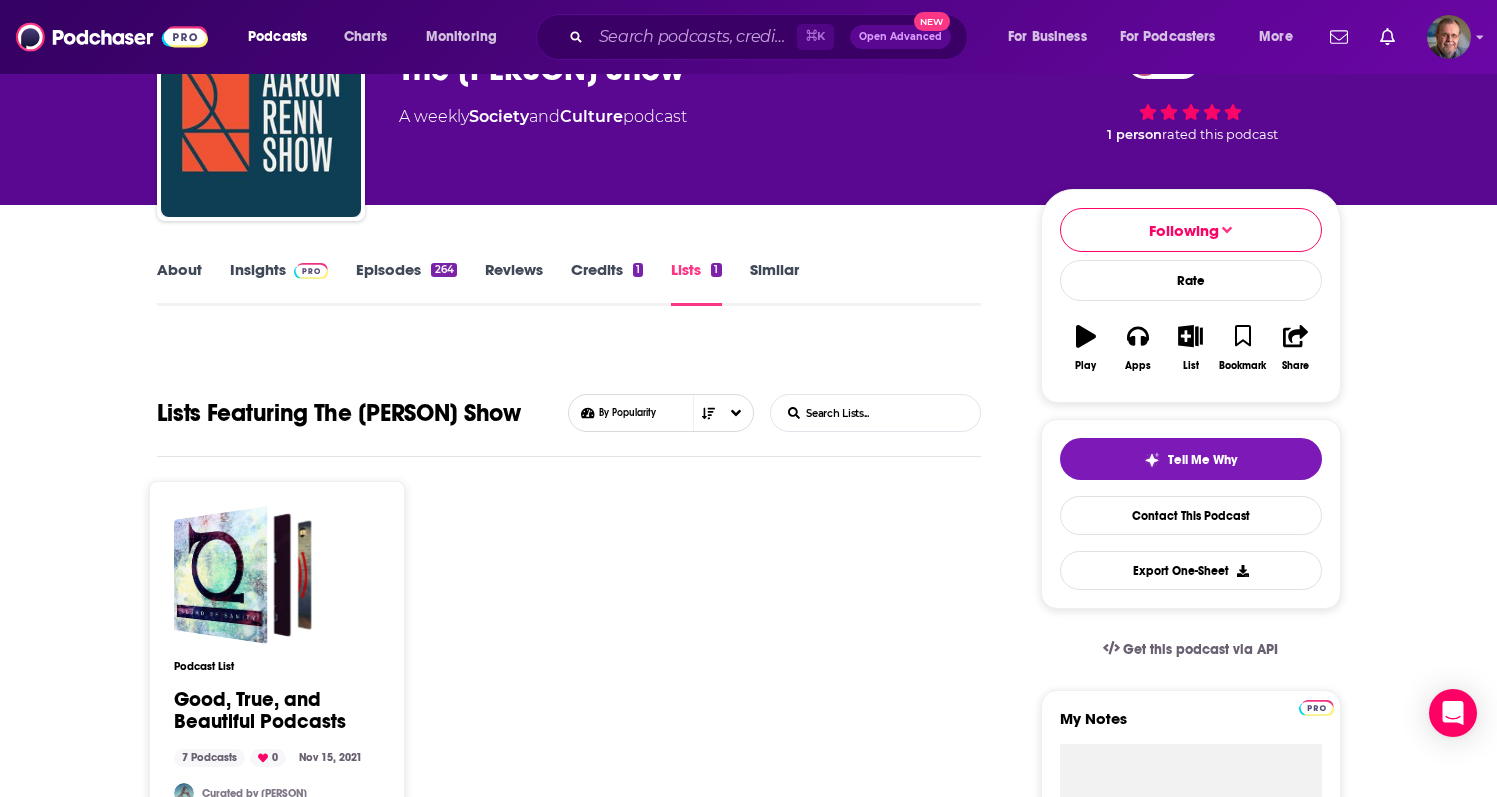 scroll, scrollTop: 120, scrollLeft: 0, axis: vertical 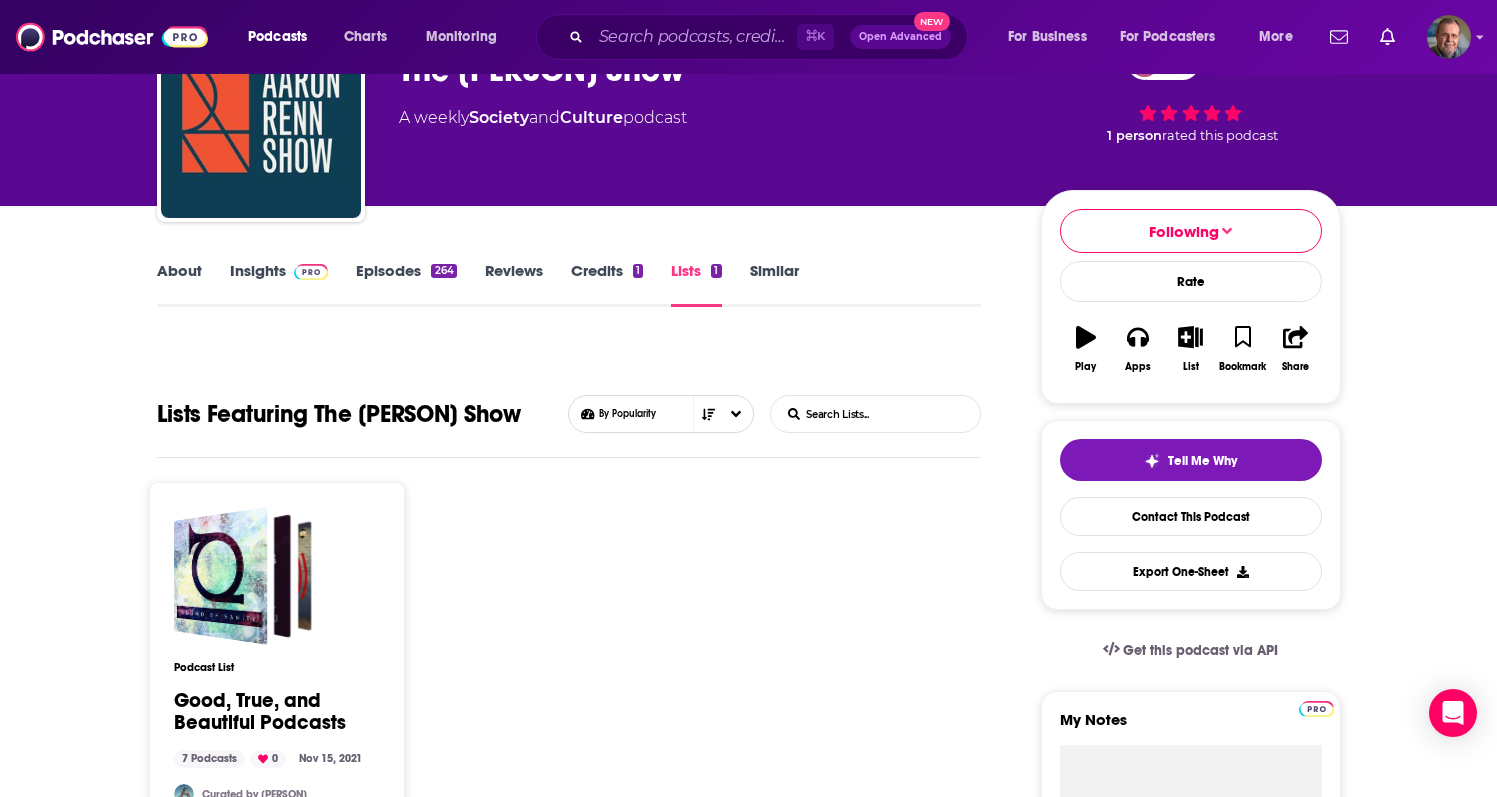 click on "Insights" at bounding box center [279, 284] 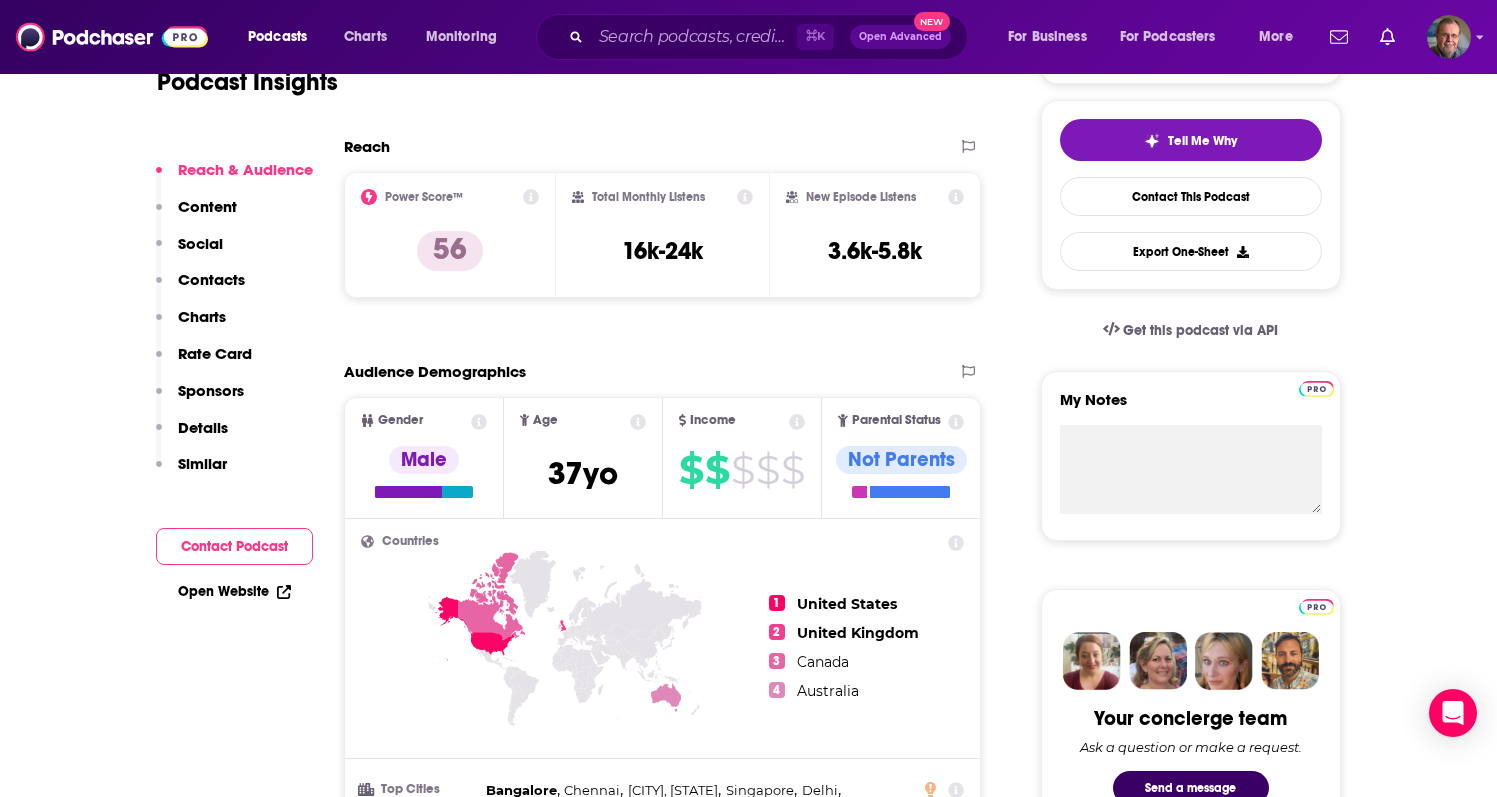scroll, scrollTop: 400, scrollLeft: 0, axis: vertical 